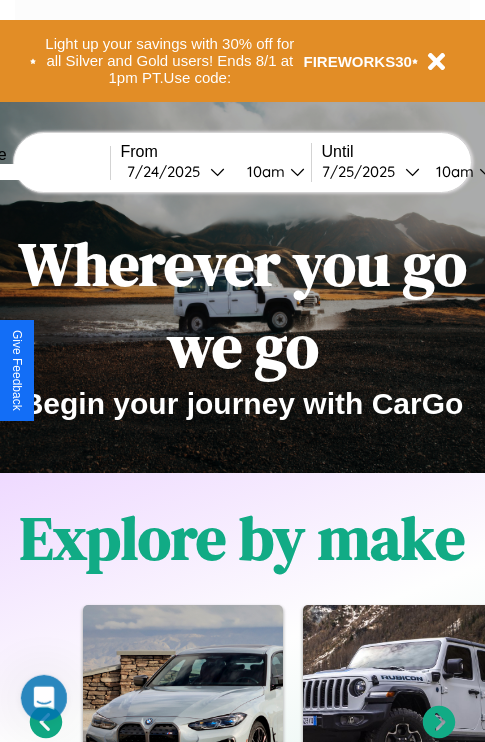 scroll, scrollTop: 308, scrollLeft: 0, axis: vertical 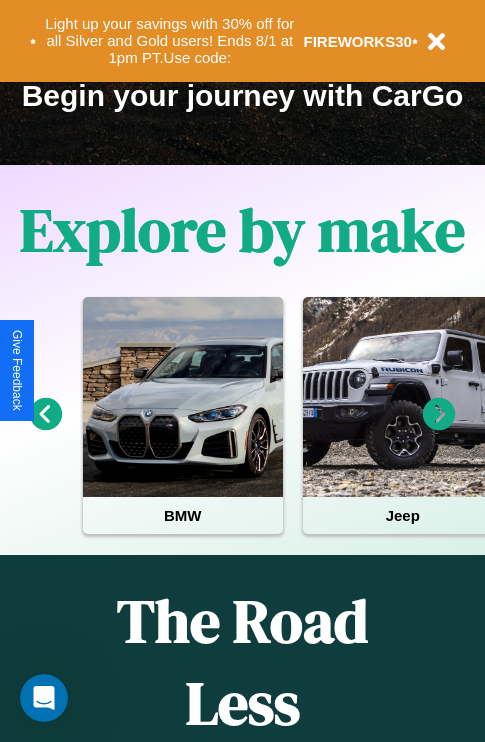 click 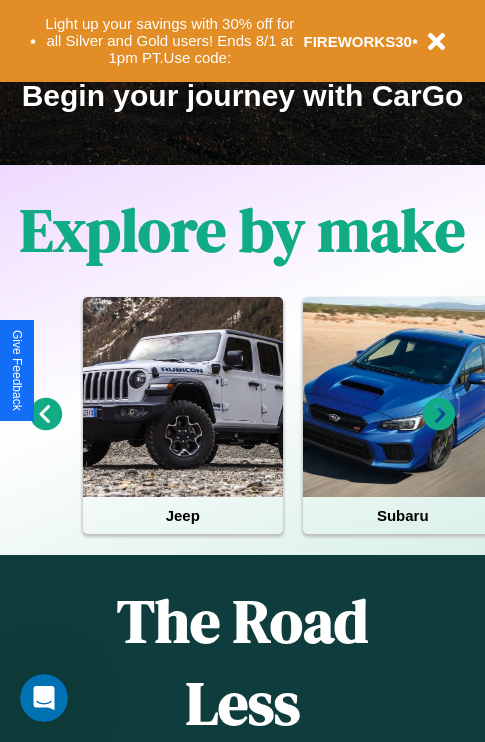 click 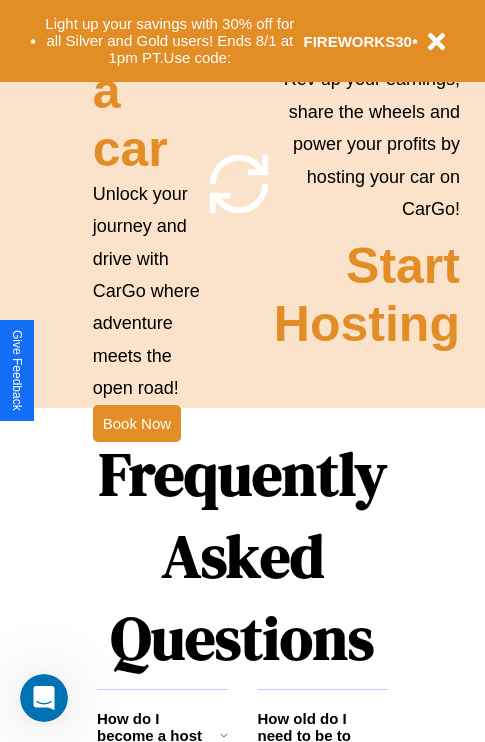 scroll, scrollTop: 1947, scrollLeft: 0, axis: vertical 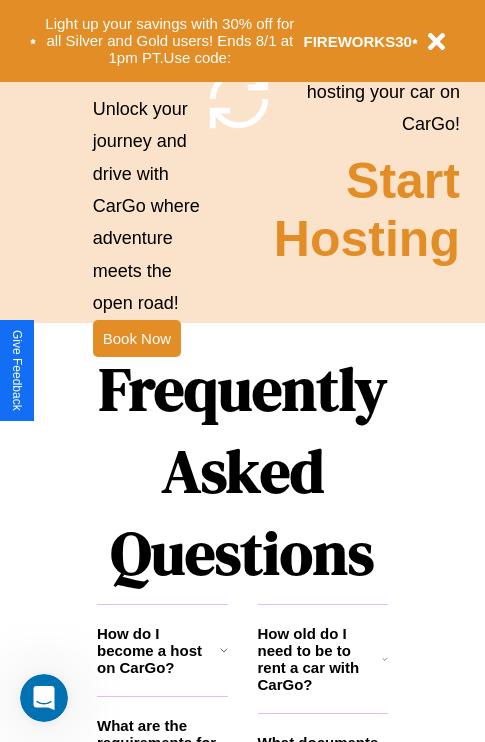 click on "Frequently Asked Questions" at bounding box center [242, 471] 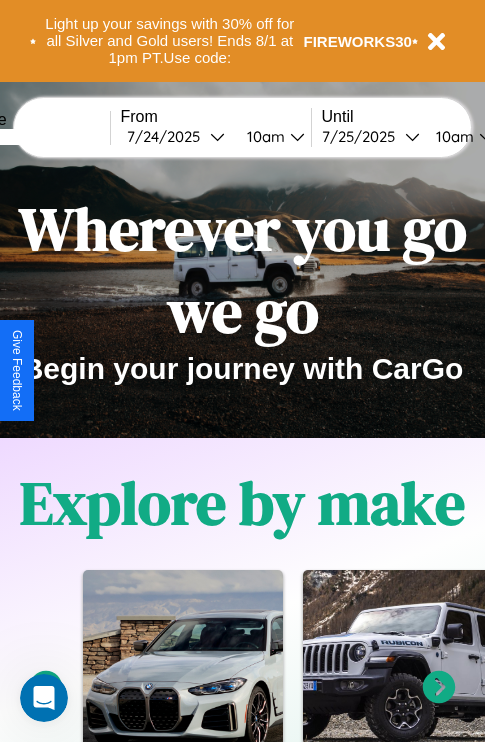 scroll, scrollTop: 0, scrollLeft: 0, axis: both 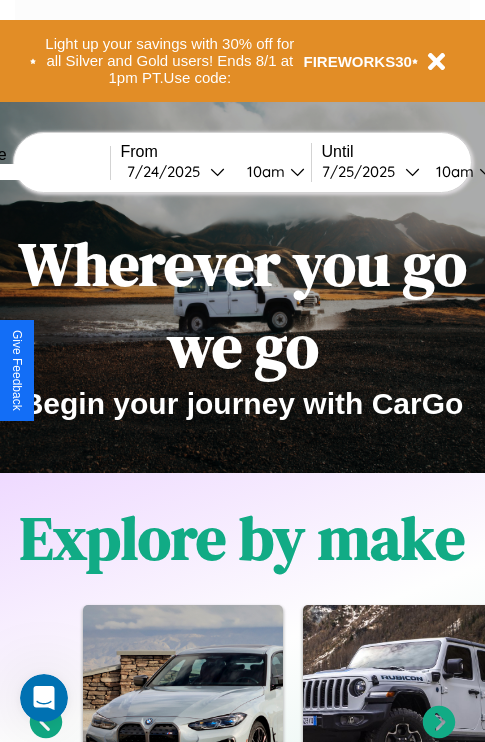 click at bounding box center (35, 172) 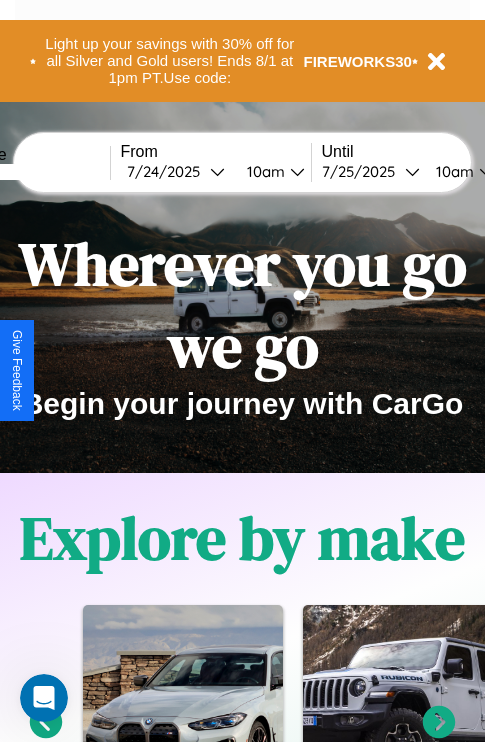 type on "*****" 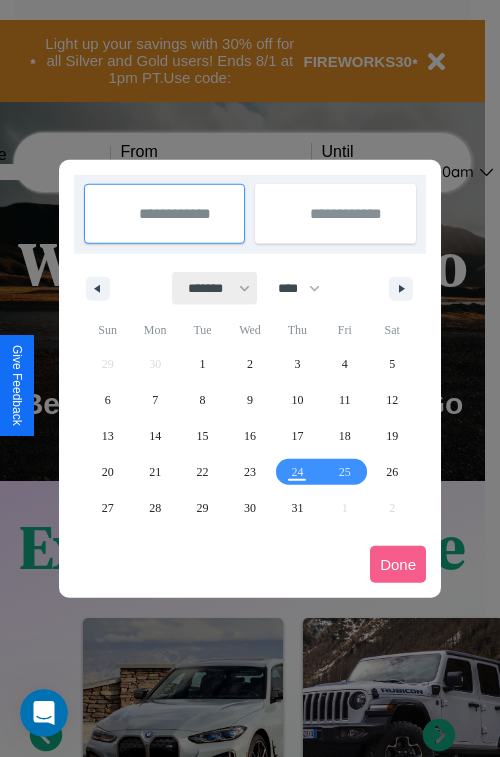 click on "******* ******** ***** ***** *** **** **** ****** ********* ******* ******** ********" at bounding box center (215, 288) 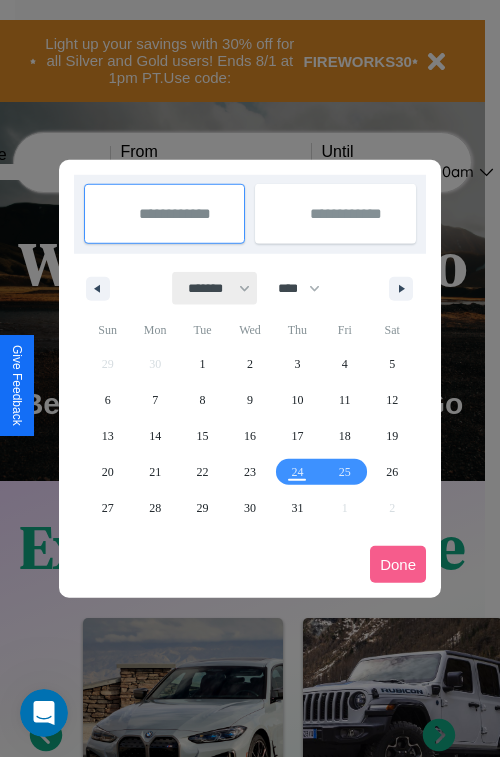 select on "*" 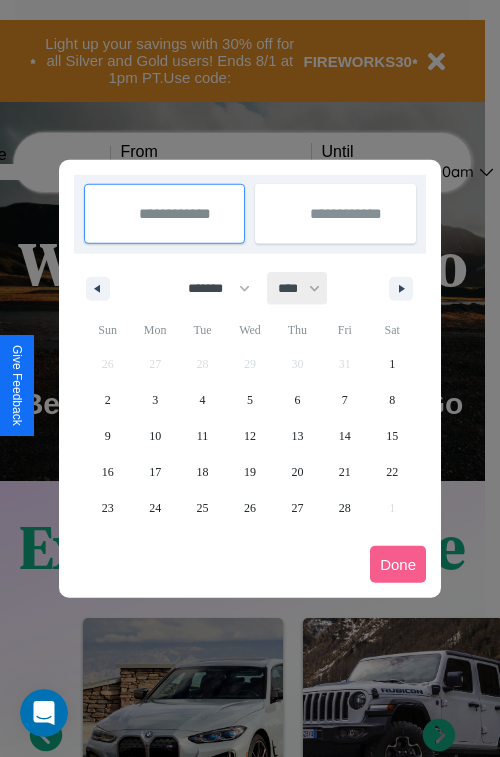 click on "**** **** **** **** **** **** **** **** **** **** **** **** **** **** **** **** **** **** **** **** **** **** **** **** **** **** **** **** **** **** **** **** **** **** **** **** **** **** **** **** **** **** **** **** **** **** **** **** **** **** **** **** **** **** **** **** **** **** **** **** **** **** **** **** **** **** **** **** **** **** **** **** **** **** **** **** **** **** **** **** **** **** **** **** **** **** **** **** **** **** **** **** **** **** **** **** **** **** **** **** **** **** **** **** **** **** **** **** **** **** **** **** **** **** **** **** **** **** **** **** ****" at bounding box center (298, 288) 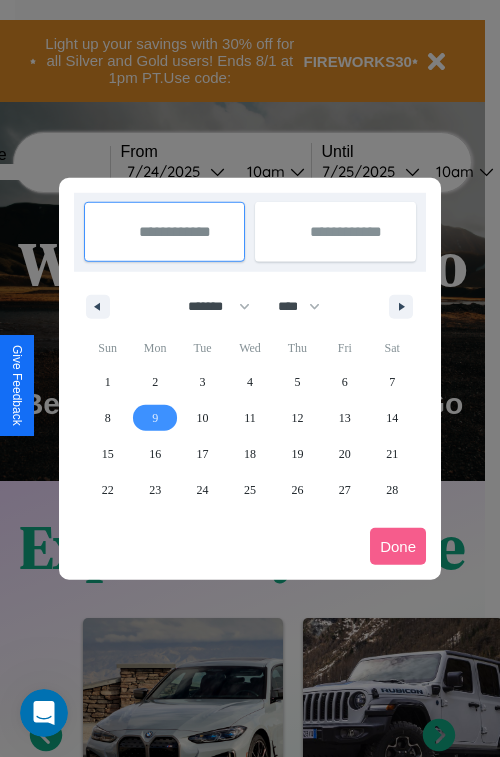 click on "9" at bounding box center [155, 418] 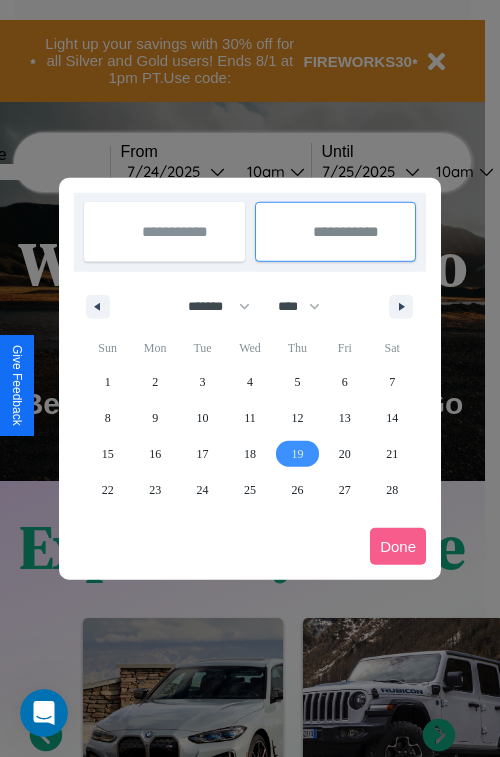 click on "19" at bounding box center (297, 454) 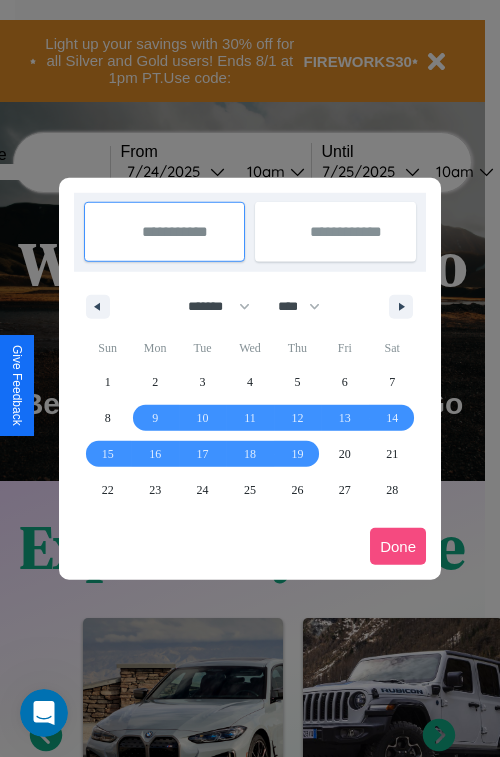 click on "Done" at bounding box center (398, 546) 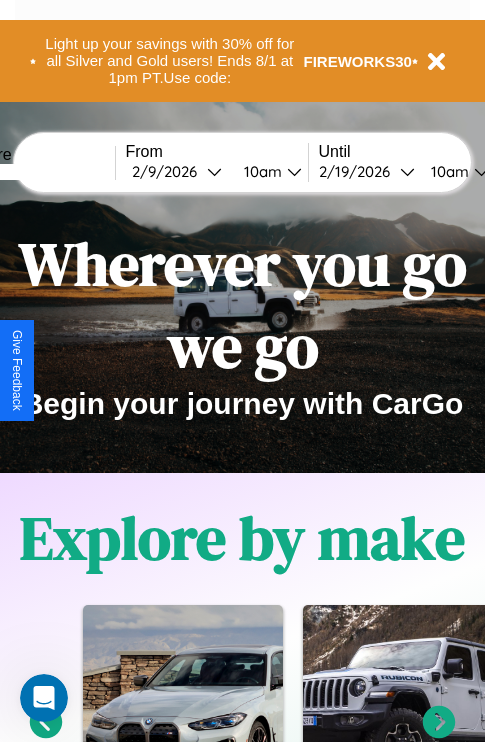 scroll, scrollTop: 0, scrollLeft: 71, axis: horizontal 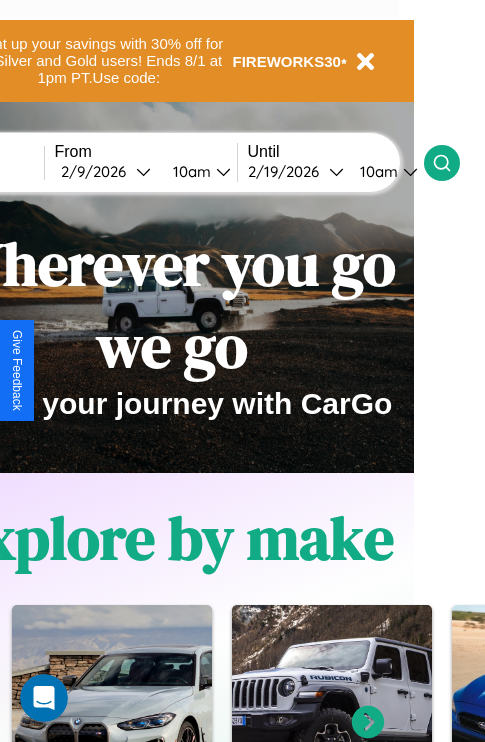 click 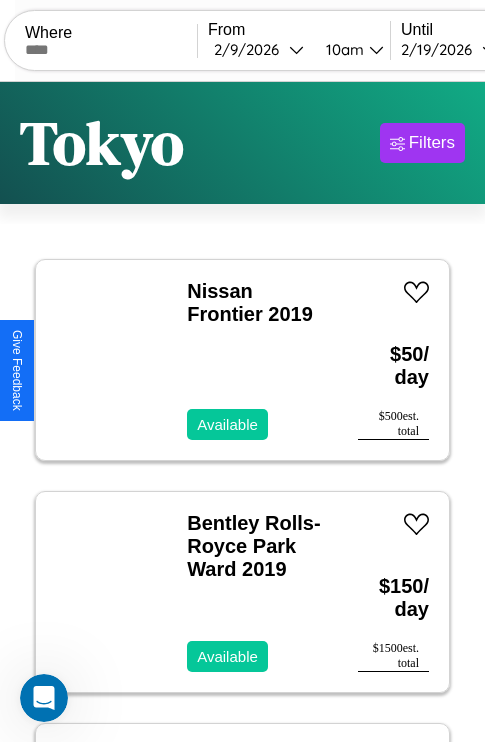 scroll, scrollTop: 95, scrollLeft: 0, axis: vertical 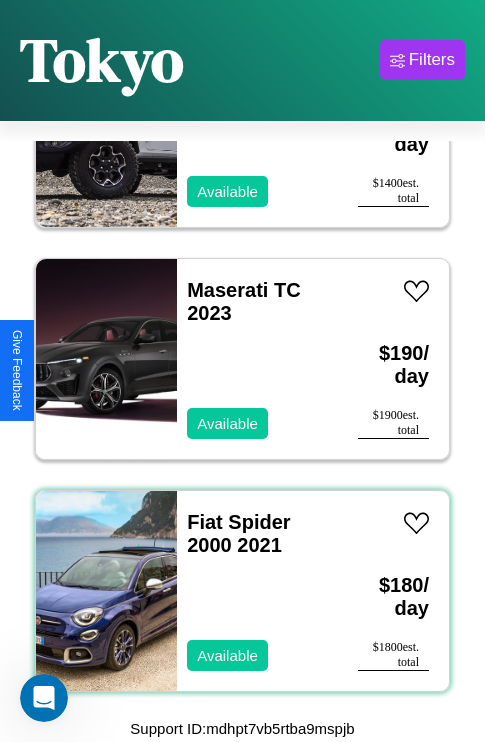 click on "Fiat   Spider 2000   2021 Available" at bounding box center [257, 591] 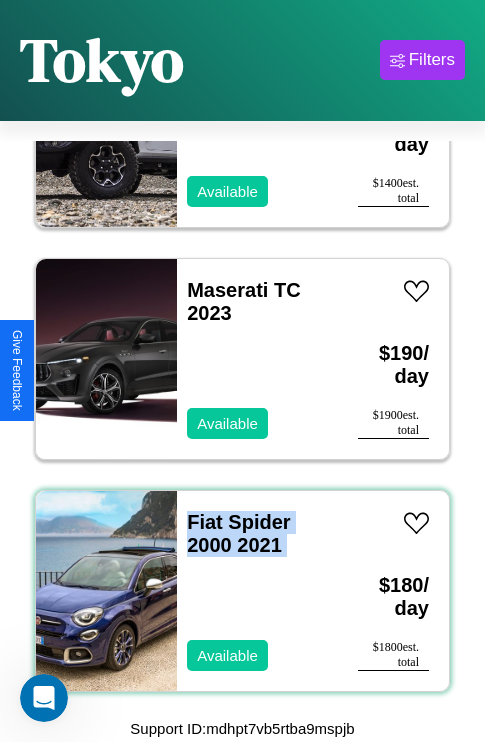 click on "Fiat   Spider 2000   2021 Available" at bounding box center (257, 591) 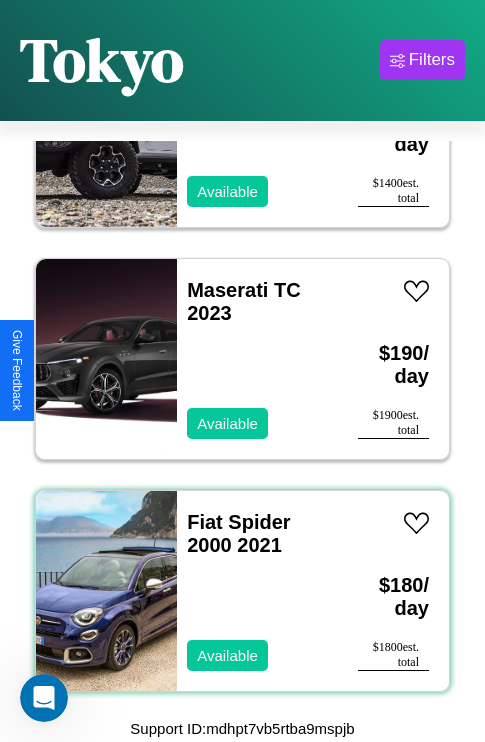 click on "Fiat   Spider 2000   2021 Available" at bounding box center [257, 591] 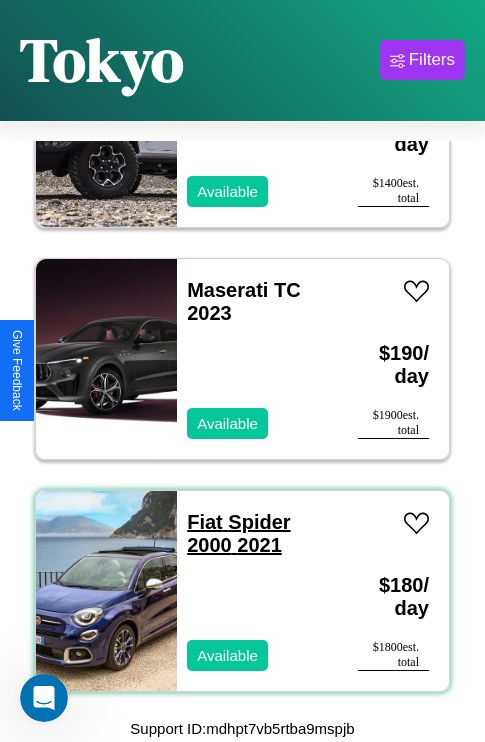 click on "Fiat   Spider 2000   2021" at bounding box center (238, 533) 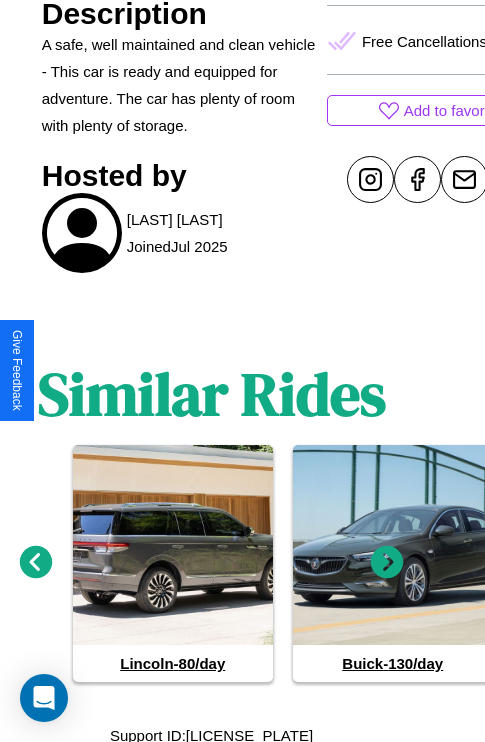 scroll, scrollTop: 908, scrollLeft: 30, axis: both 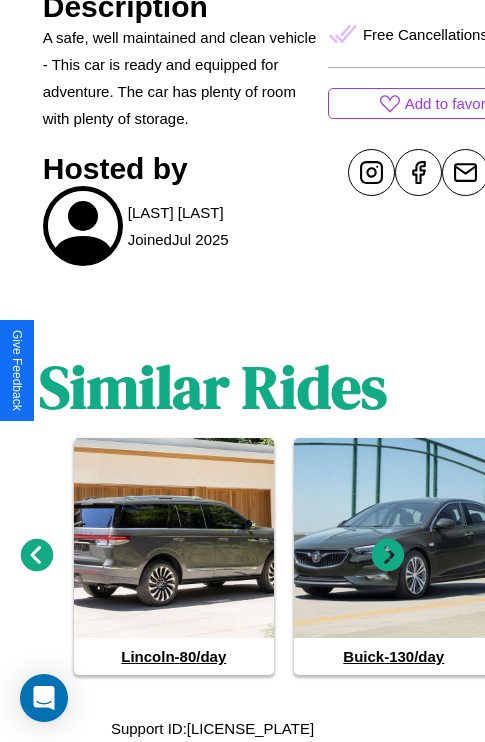 click 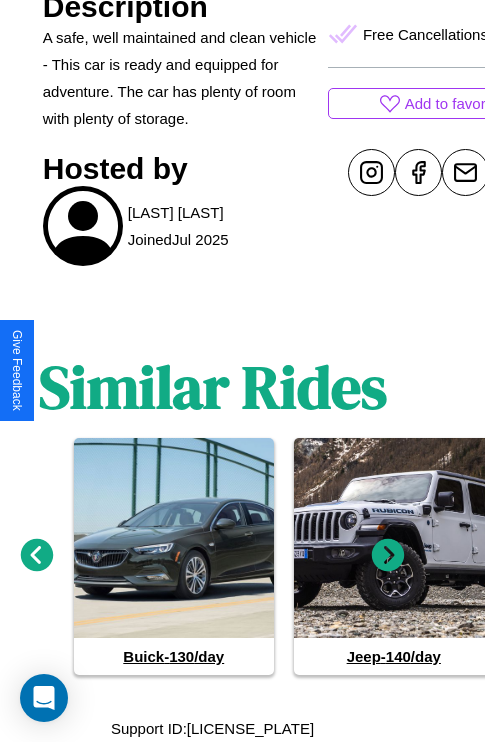 click 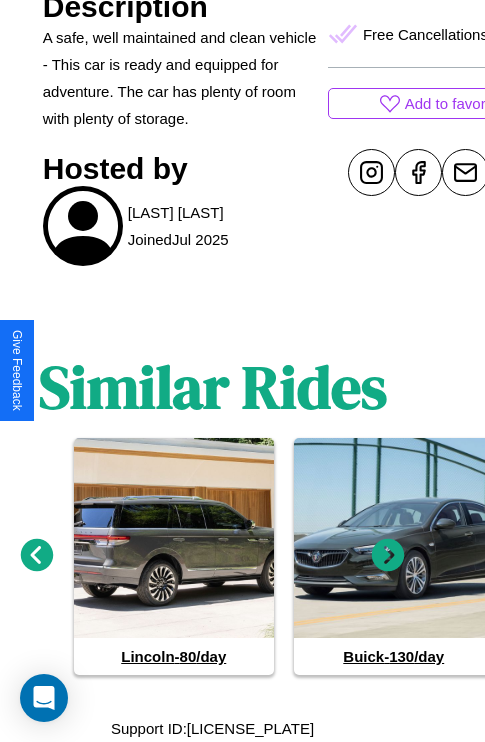 click 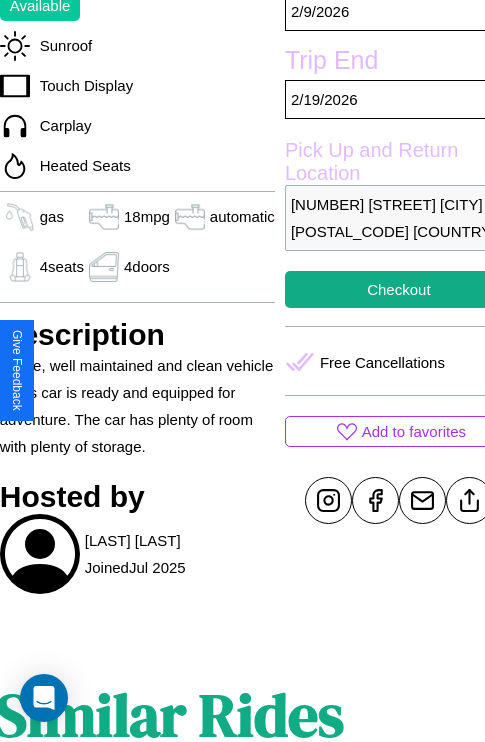 scroll, scrollTop: 499, scrollLeft: 84, axis: both 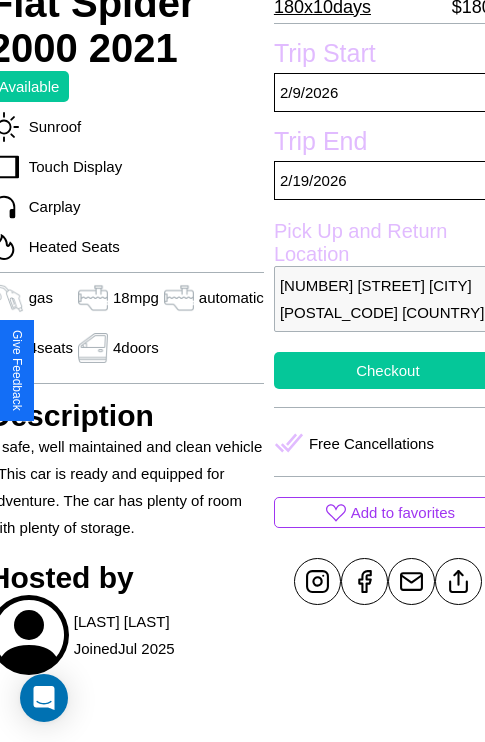 click on "Checkout" at bounding box center [388, 370] 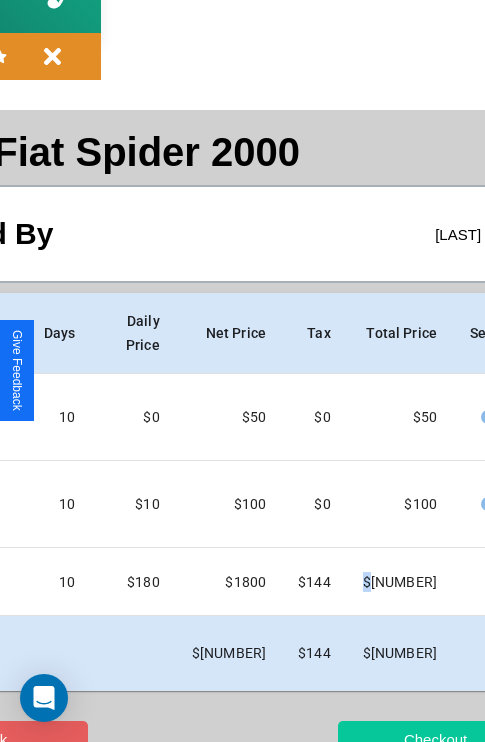 click on "Checkout" at bounding box center (435, 739) 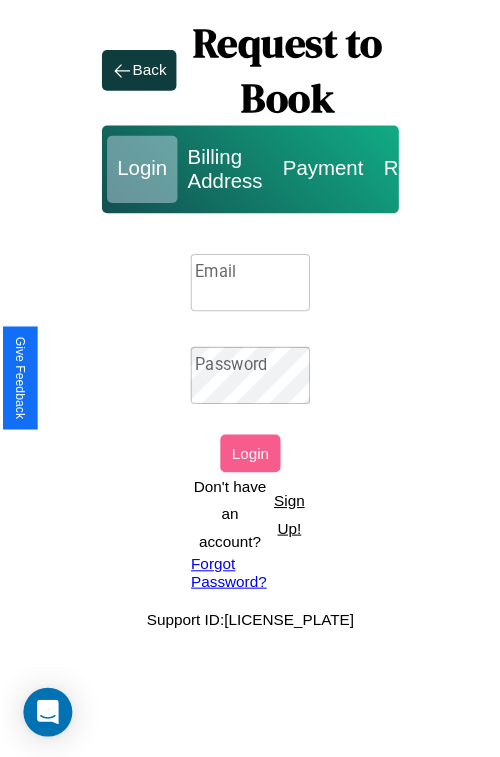 scroll, scrollTop: 0, scrollLeft: 0, axis: both 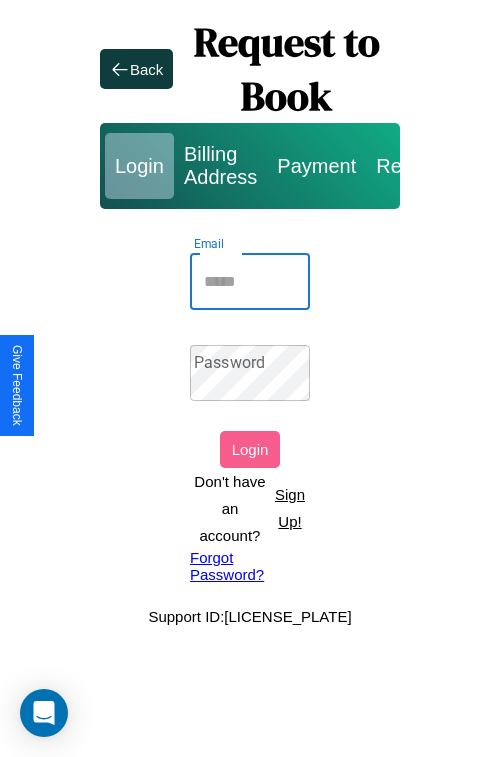 click on "Email" at bounding box center (250, 282) 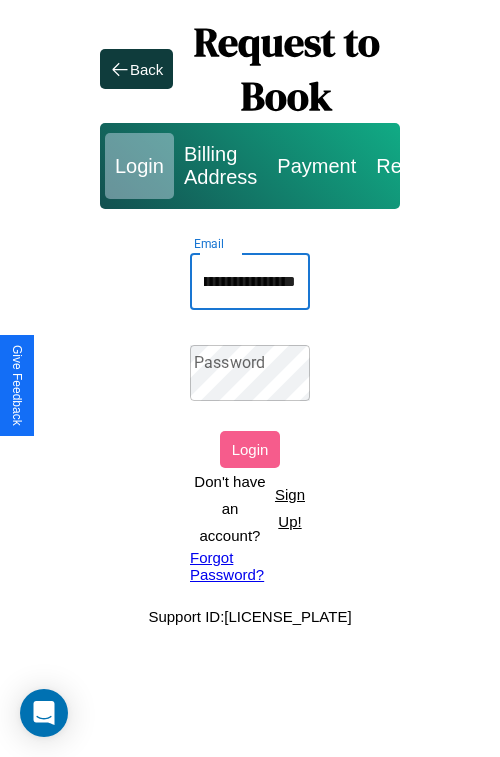 scroll, scrollTop: 0, scrollLeft: 101, axis: horizontal 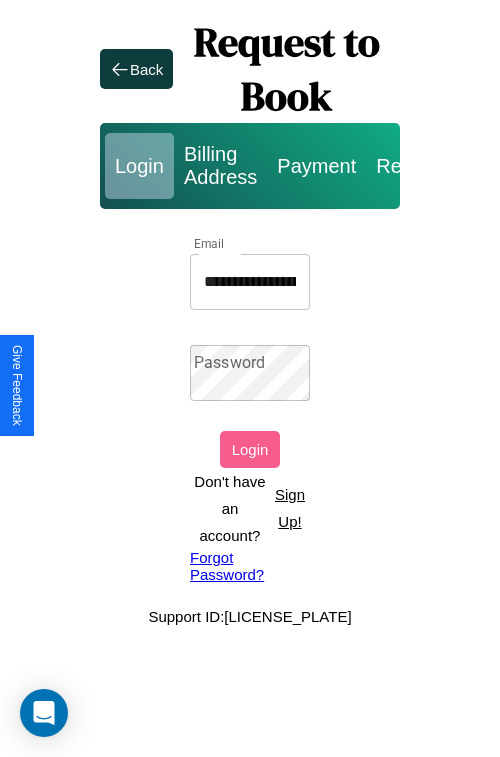 click on "Forgot Password?" at bounding box center (250, 566) 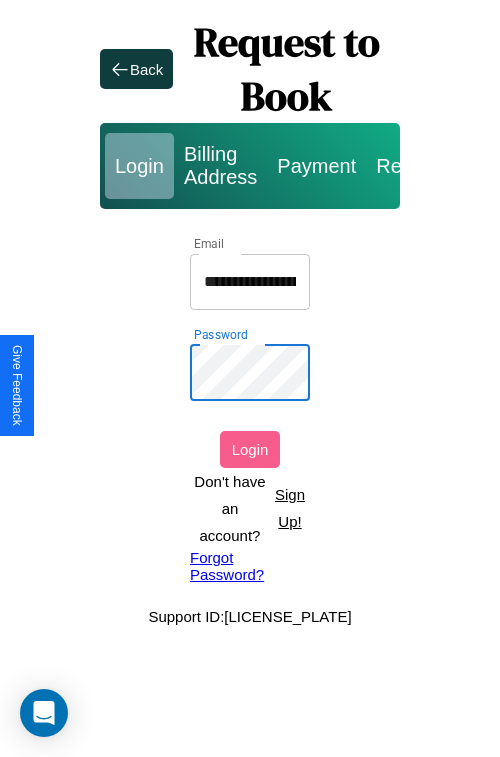 scroll, scrollTop: 0, scrollLeft: 101, axis: horizontal 